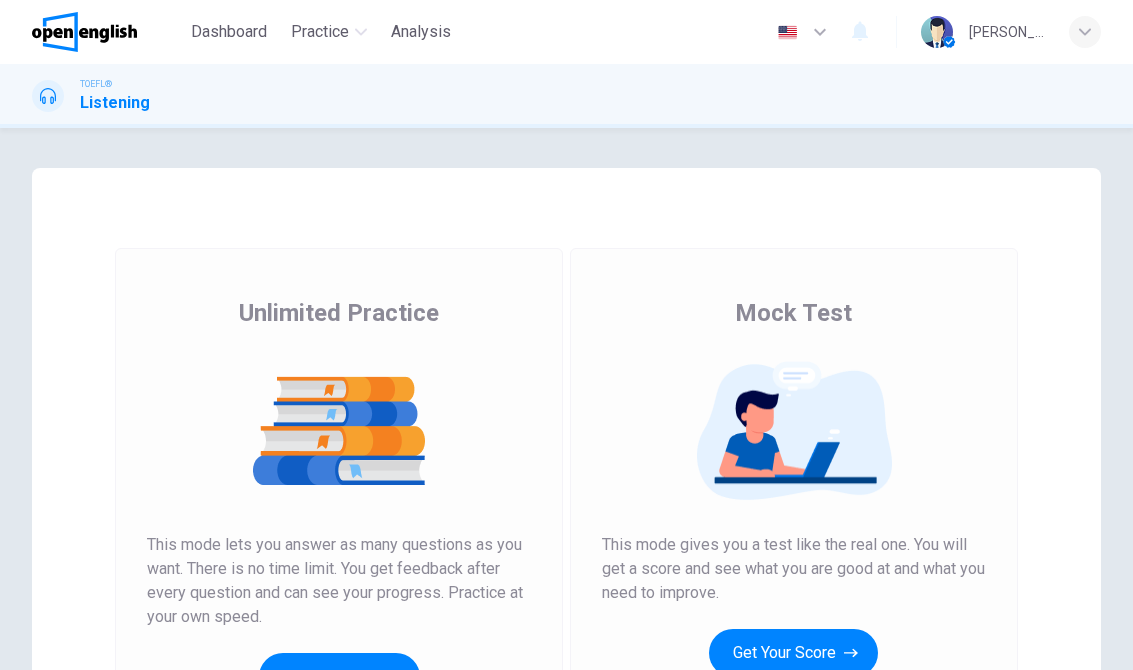 scroll, scrollTop: 0, scrollLeft: 0, axis: both 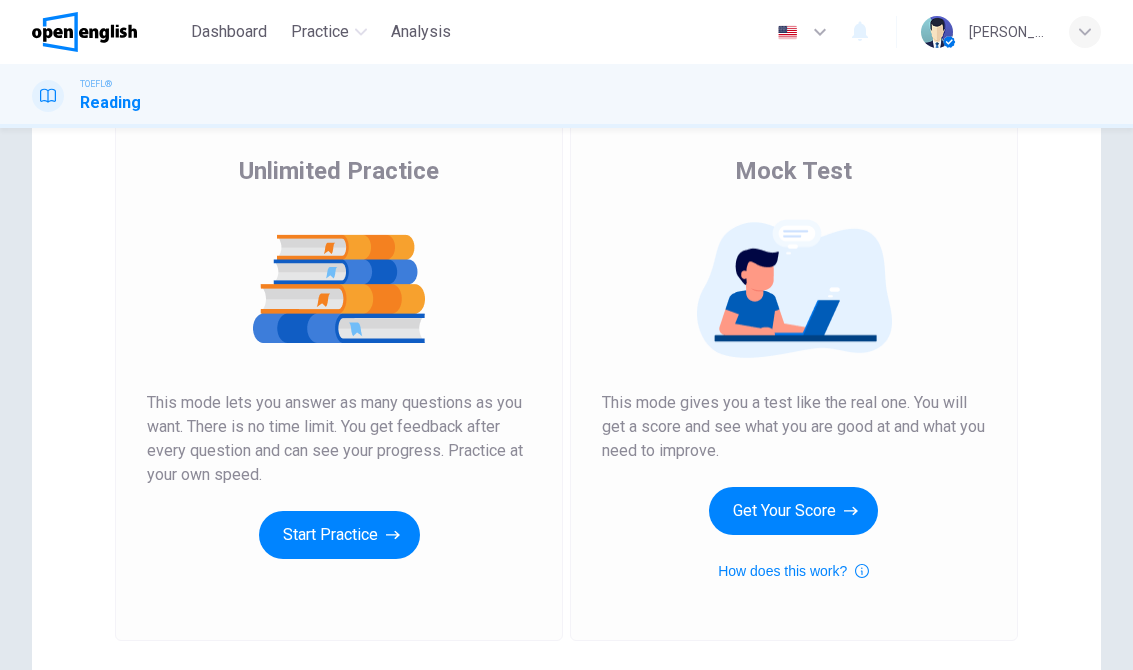 click on "Start Practice" at bounding box center (339, 535) 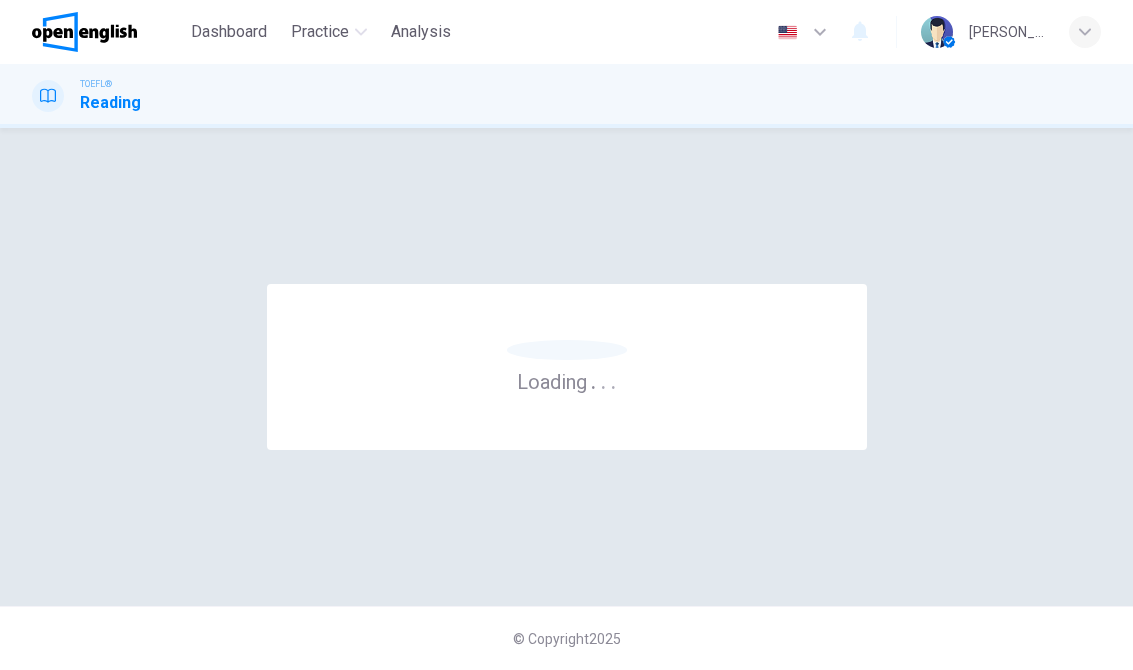 scroll, scrollTop: 0, scrollLeft: 0, axis: both 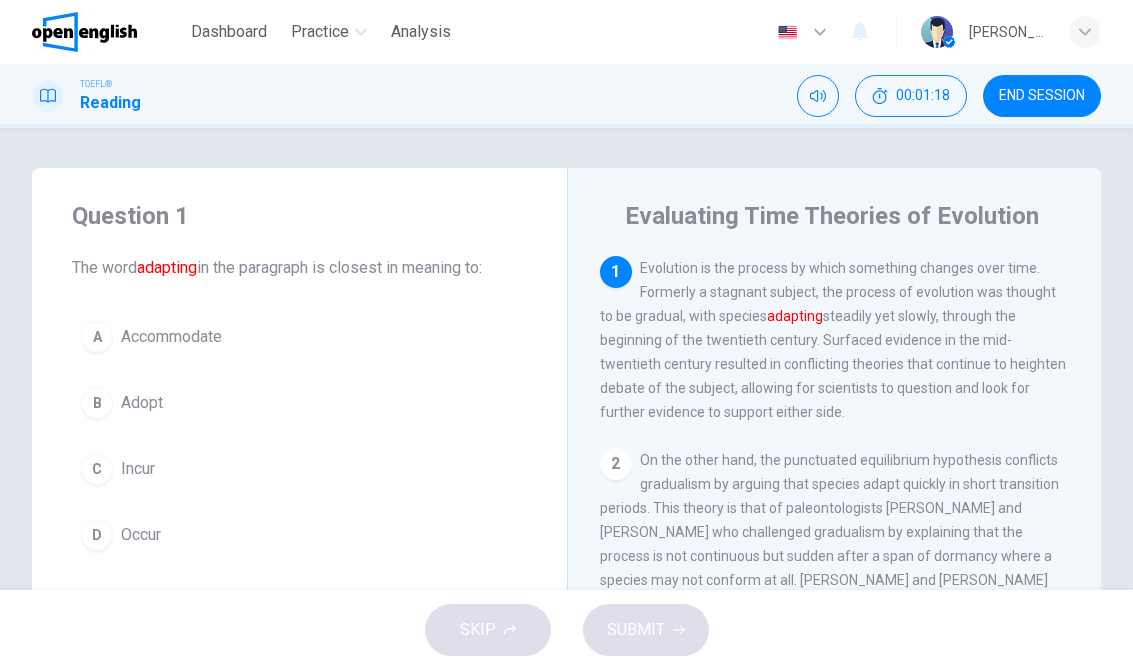 click on "A Accommodate" at bounding box center (299, 337) 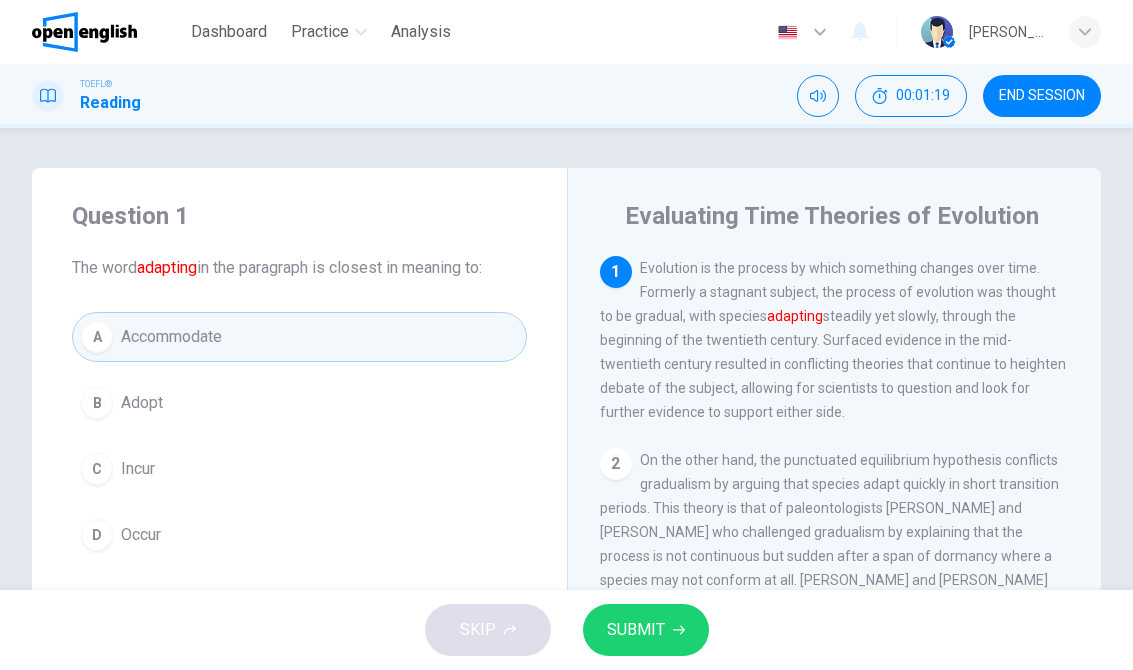 click on "SUBMIT" at bounding box center (646, 630) 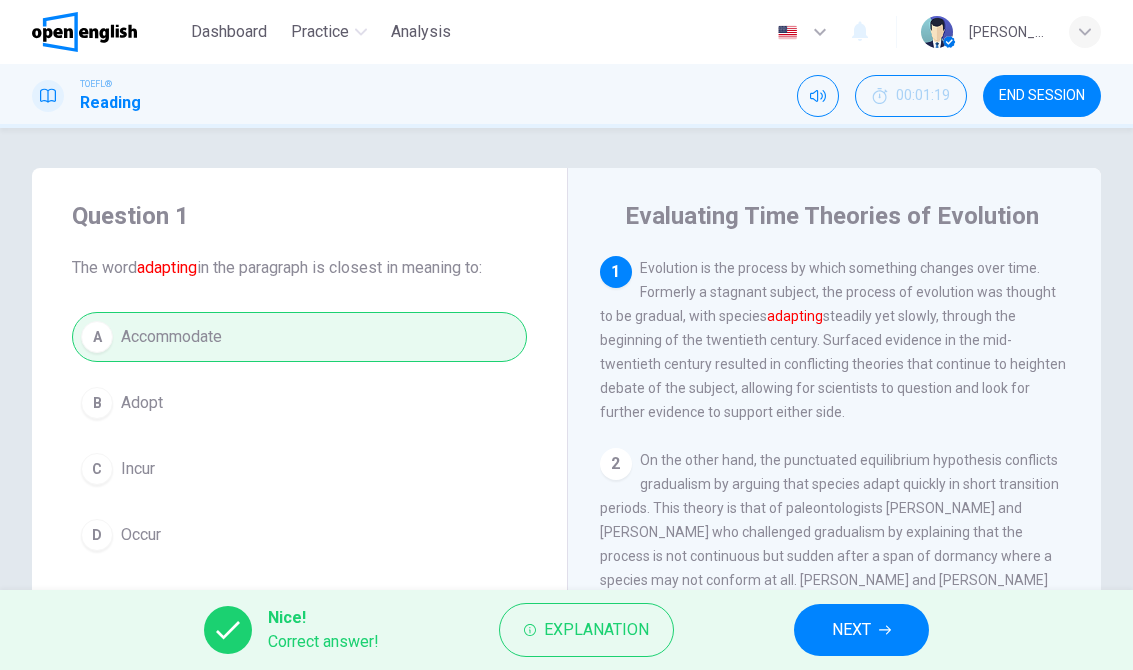 click on "NEXT" at bounding box center (861, 630) 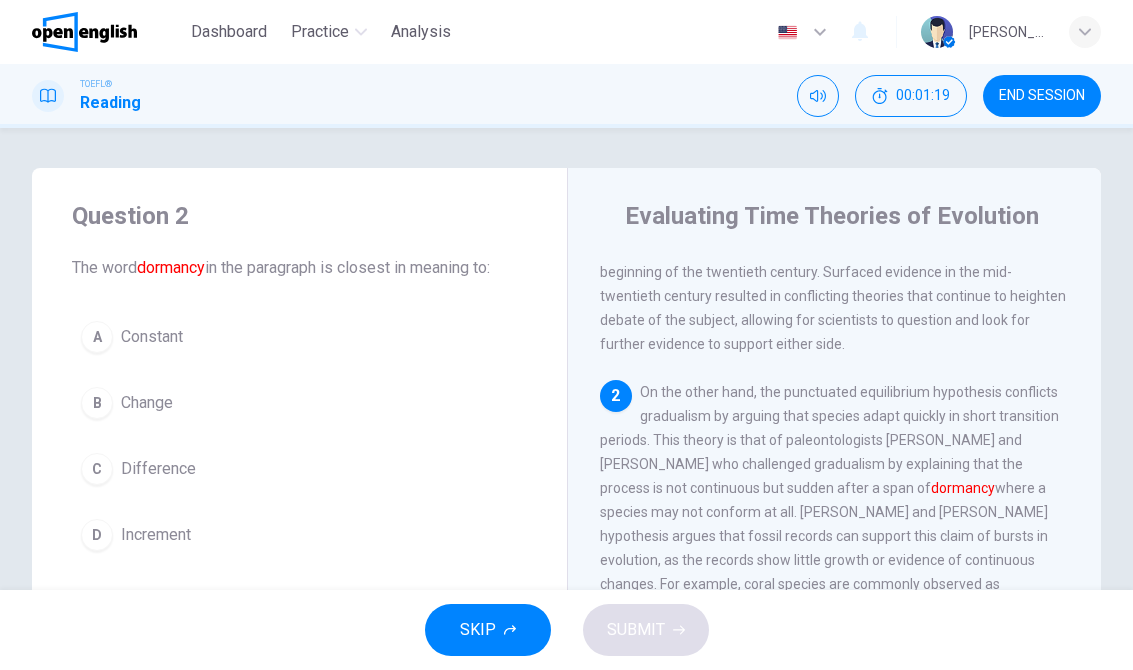 scroll, scrollTop: 74, scrollLeft: 0, axis: vertical 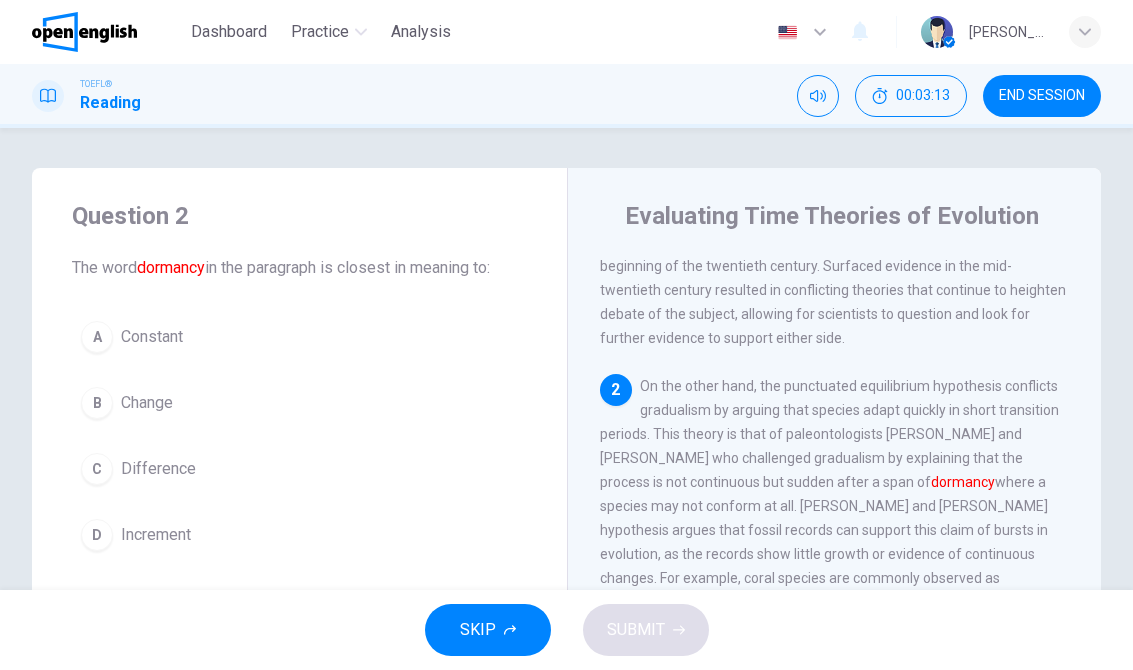 click on "Constant" at bounding box center [152, 337] 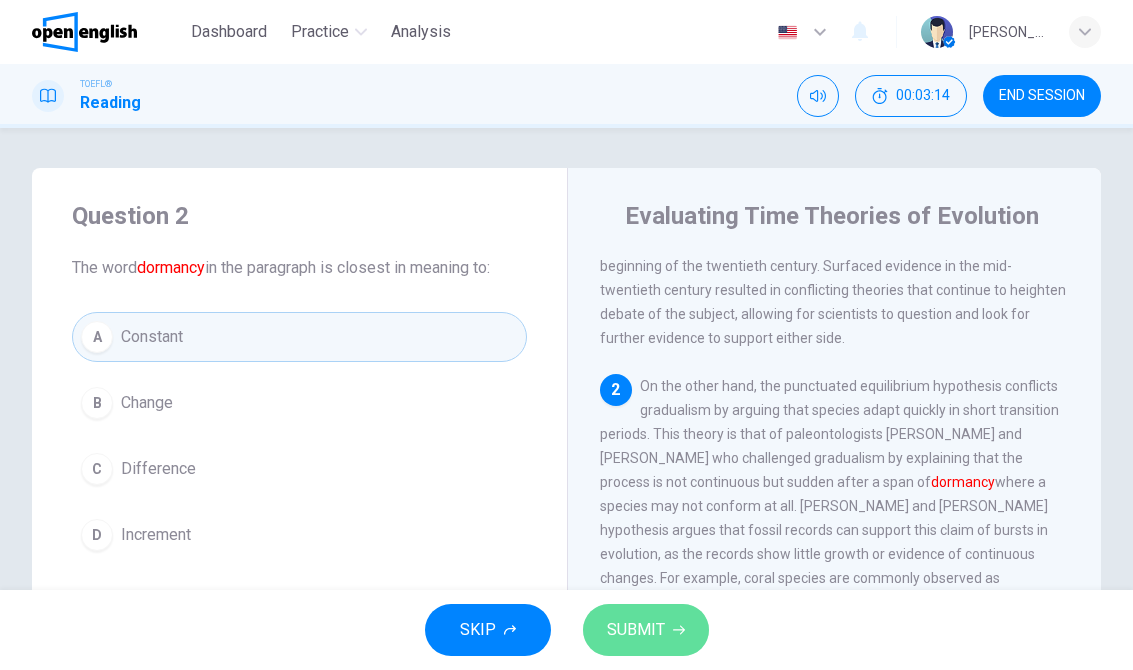 click on "SUBMIT" at bounding box center (646, 630) 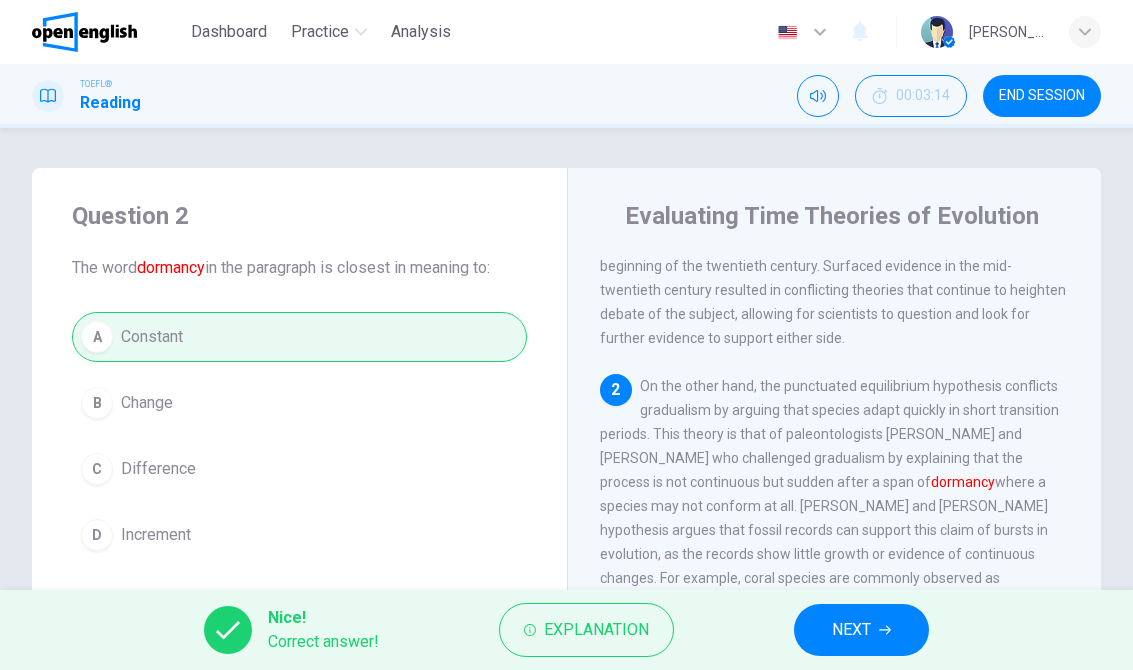 click on "NEXT" at bounding box center [851, 630] 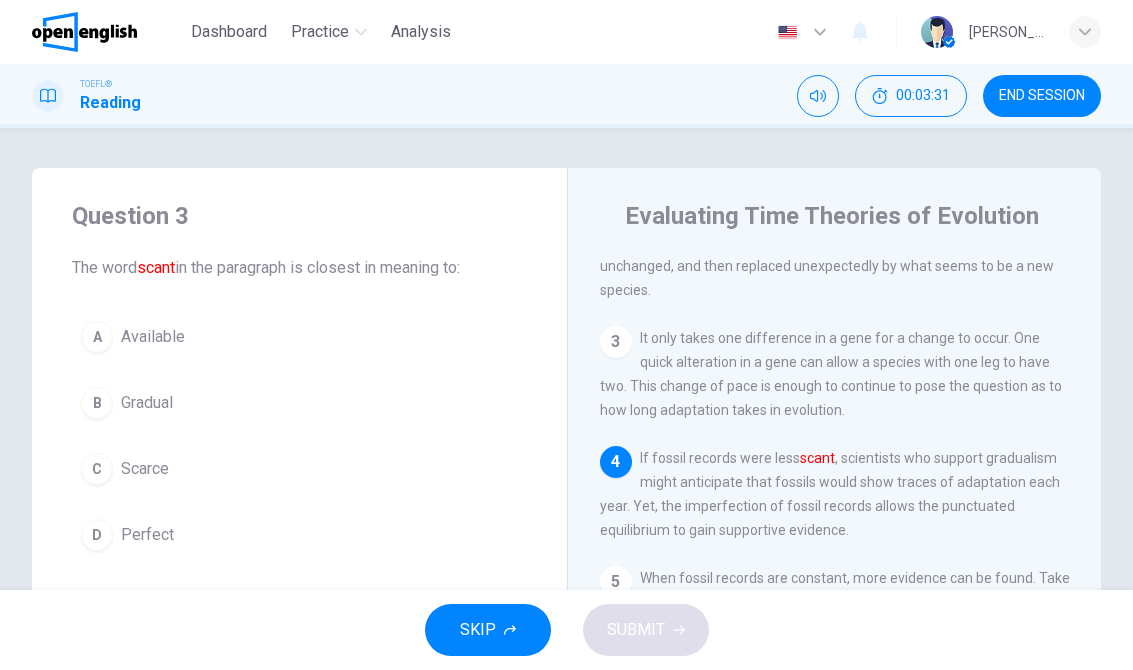 scroll, scrollTop: 420, scrollLeft: 0, axis: vertical 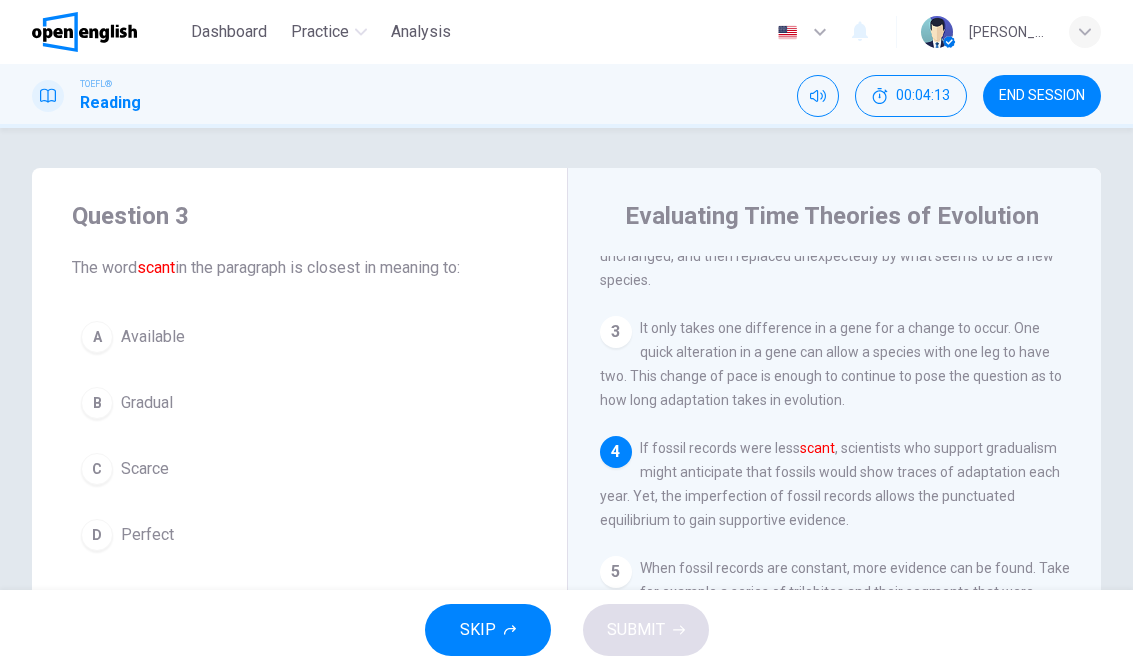 click on "C Scarce" at bounding box center [299, 469] 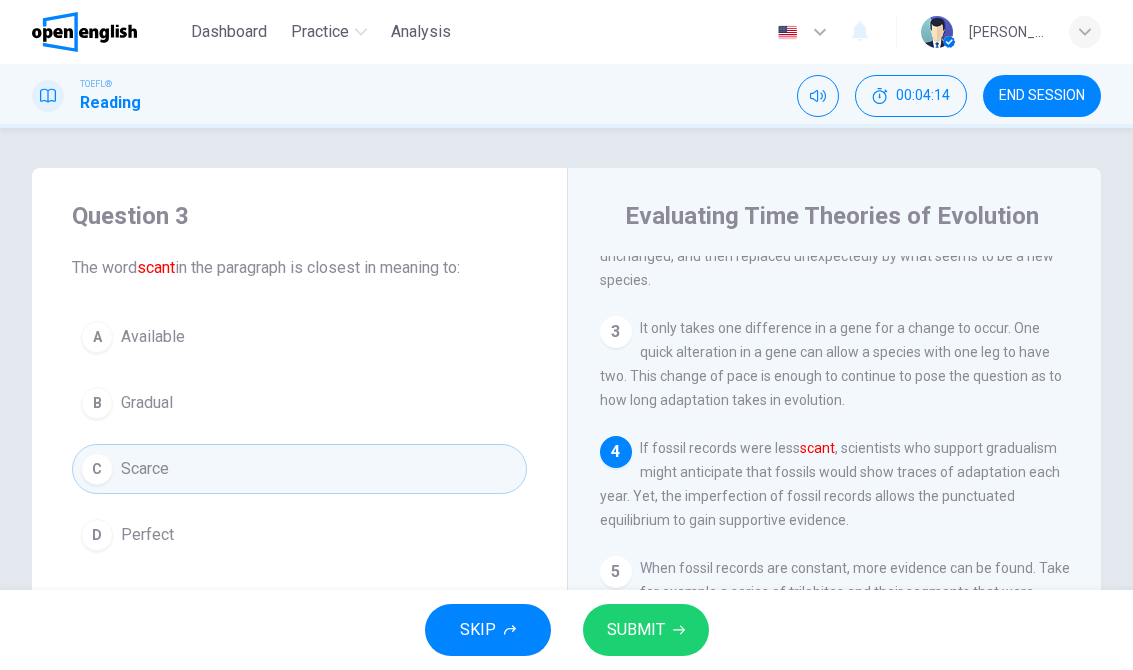 click on "SUBMIT" at bounding box center [636, 630] 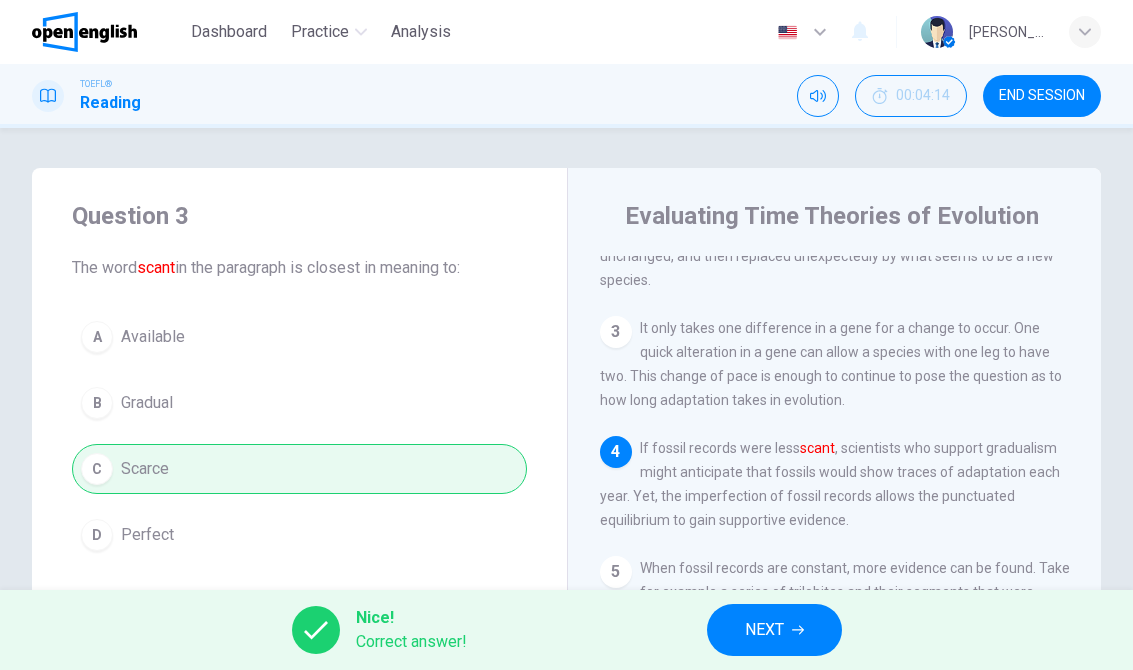 click on "NEXT" at bounding box center [764, 630] 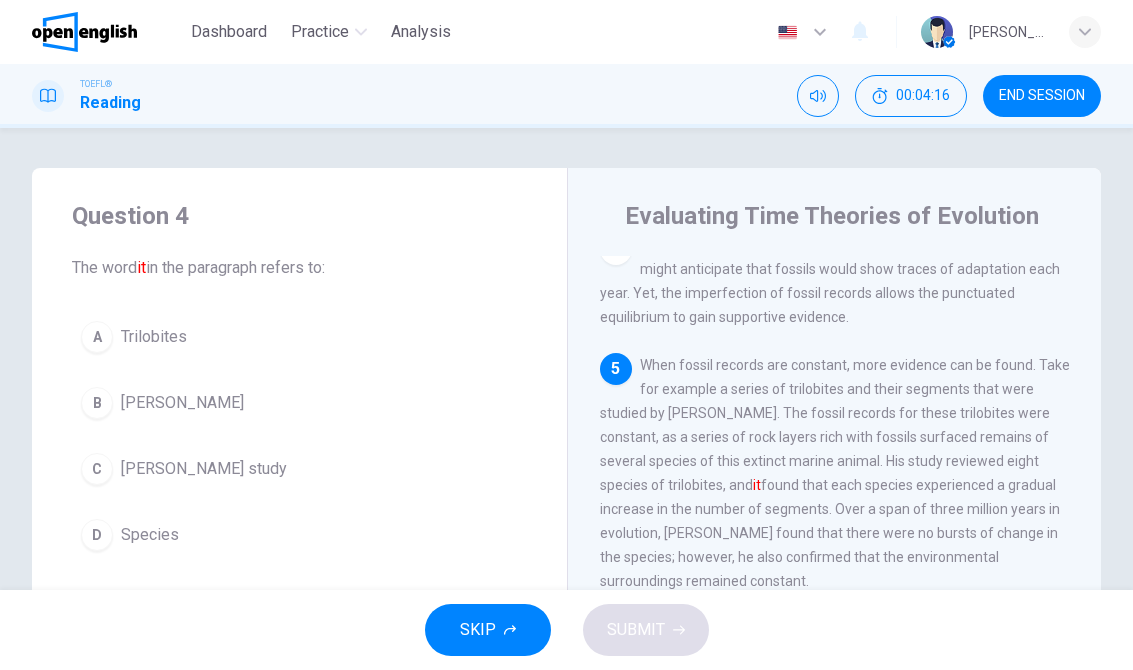 scroll, scrollTop: 634, scrollLeft: 0, axis: vertical 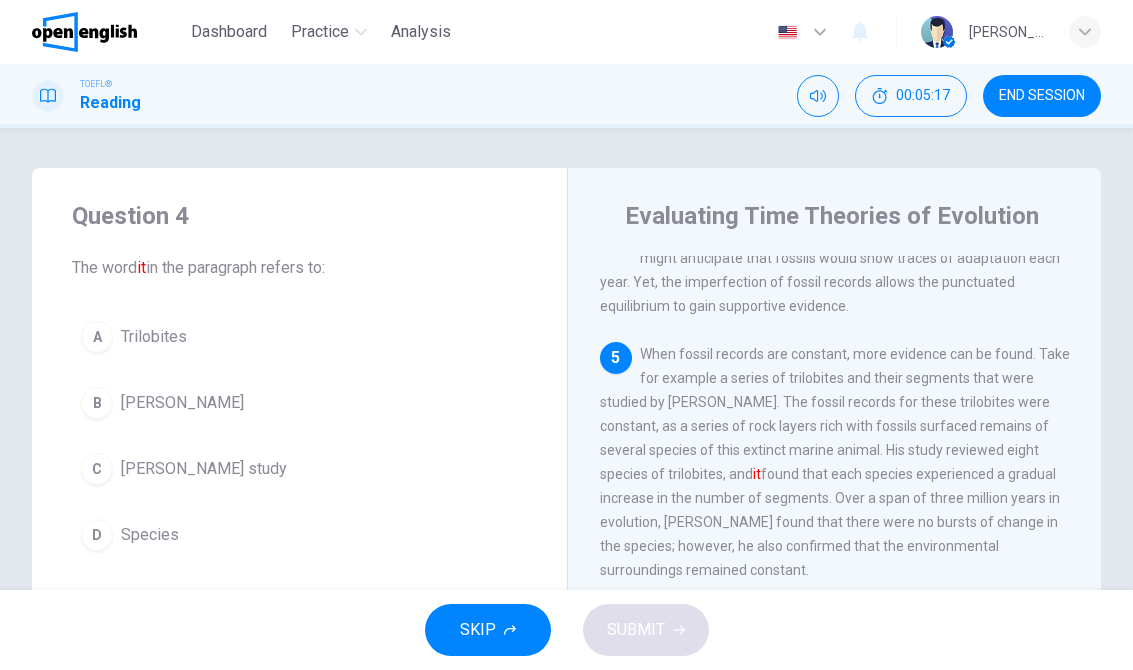 click on "A Trilobites" at bounding box center (299, 337) 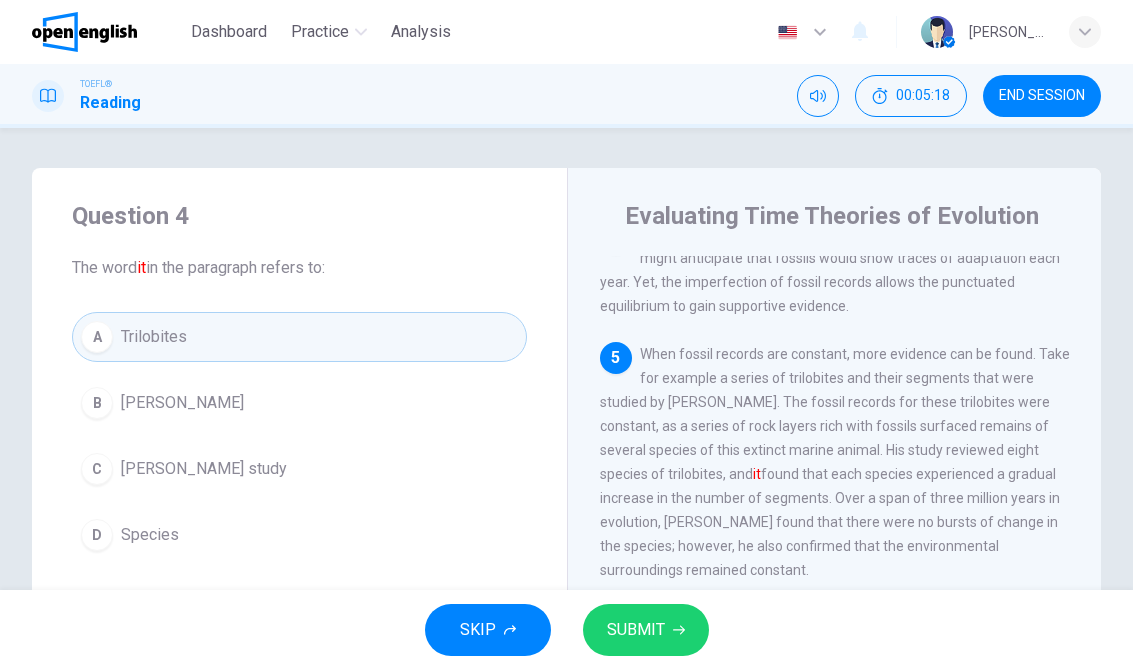 click on "SUBMIT" at bounding box center [636, 630] 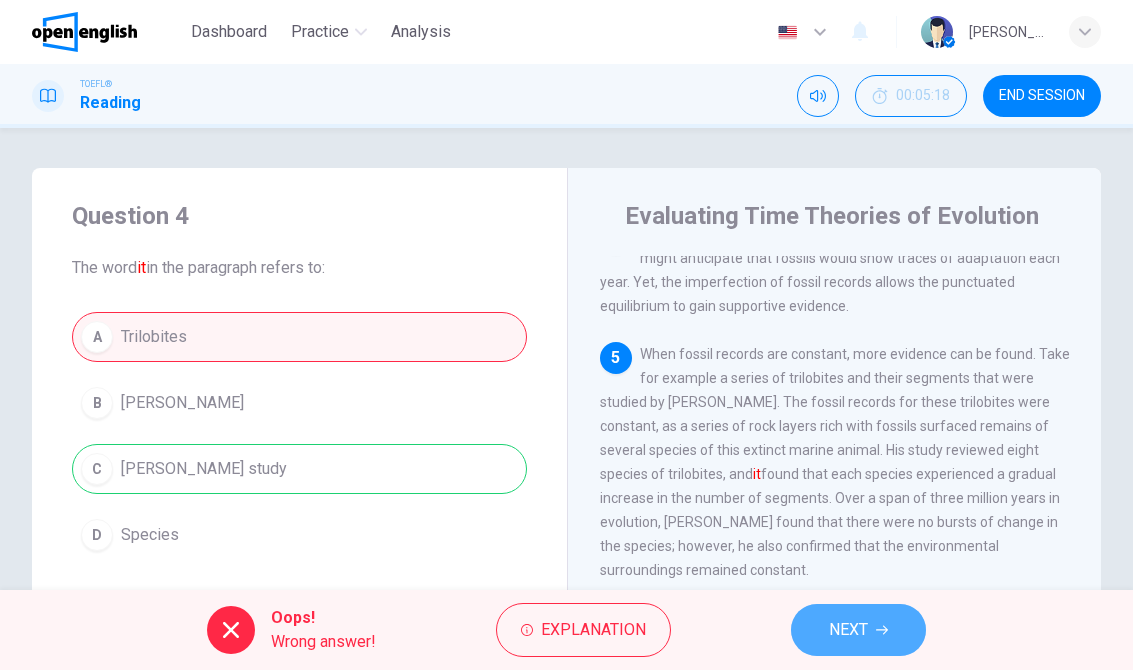click on "NEXT" at bounding box center [858, 630] 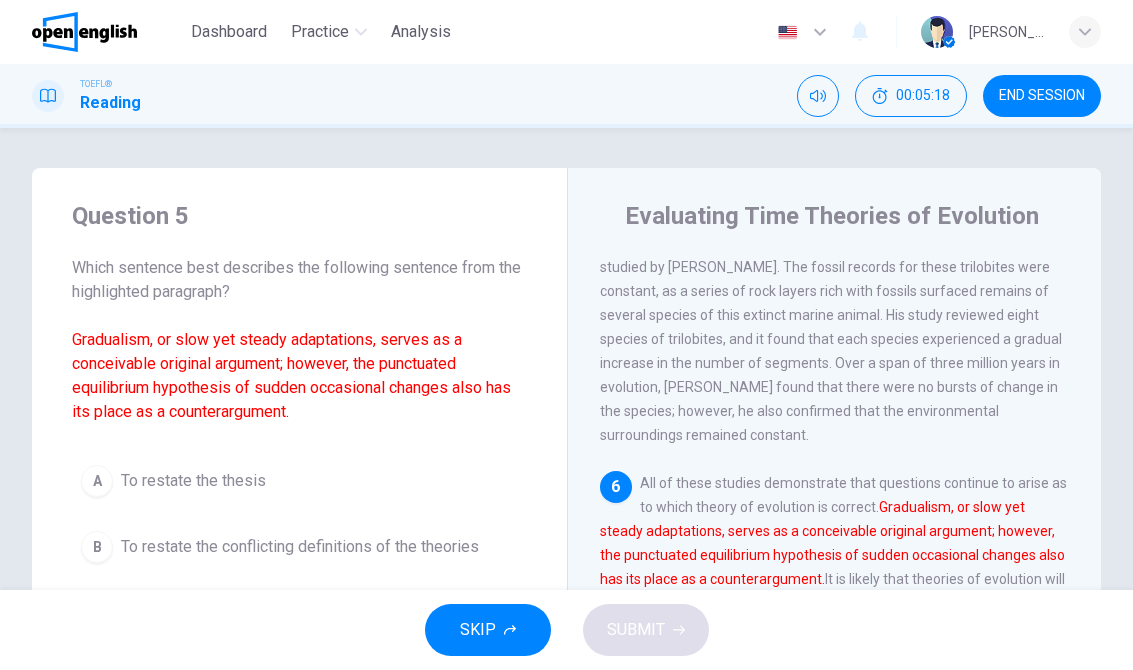 scroll, scrollTop: 793, scrollLeft: 0, axis: vertical 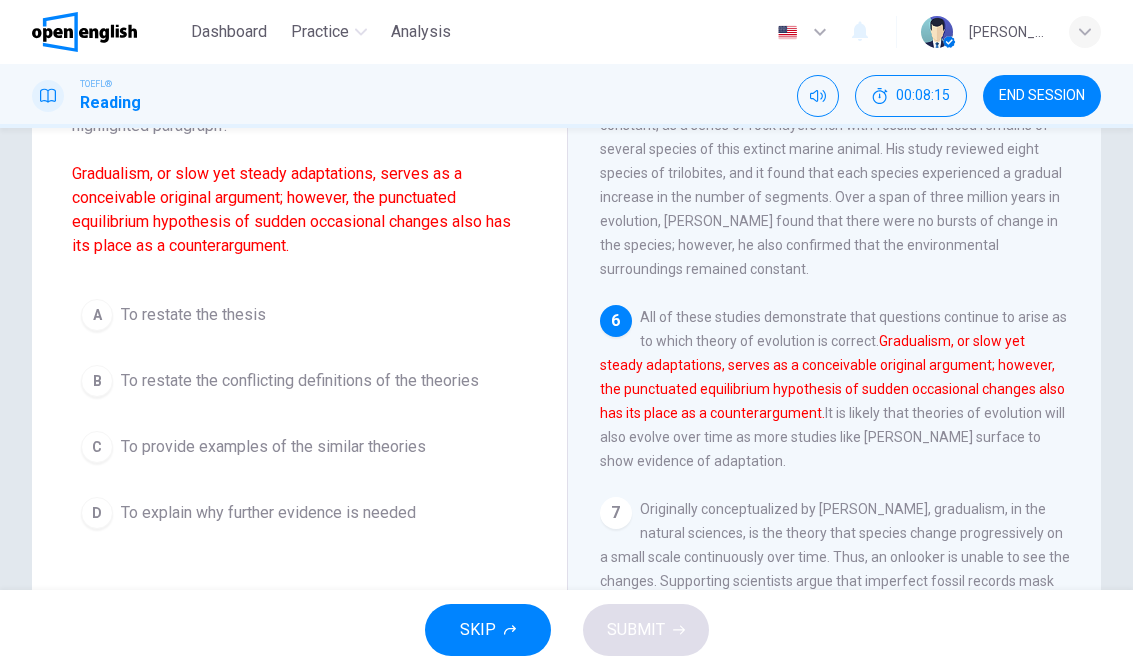 click on "To explain why further evidence is needed" at bounding box center [268, 513] 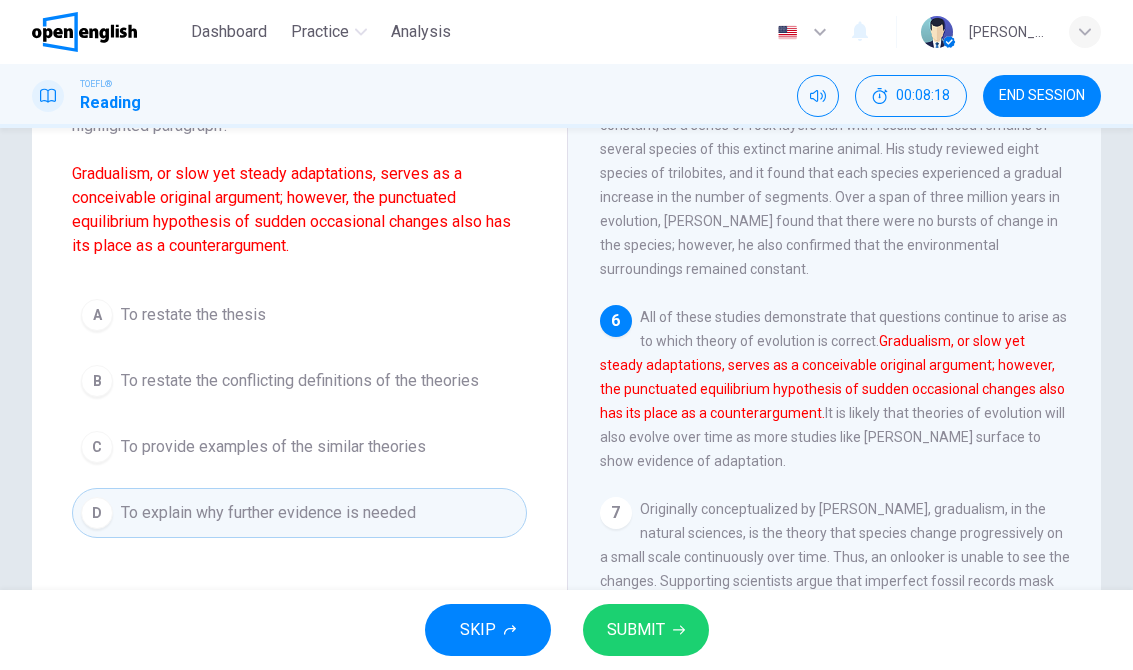 click on "SUBMIT" at bounding box center [636, 630] 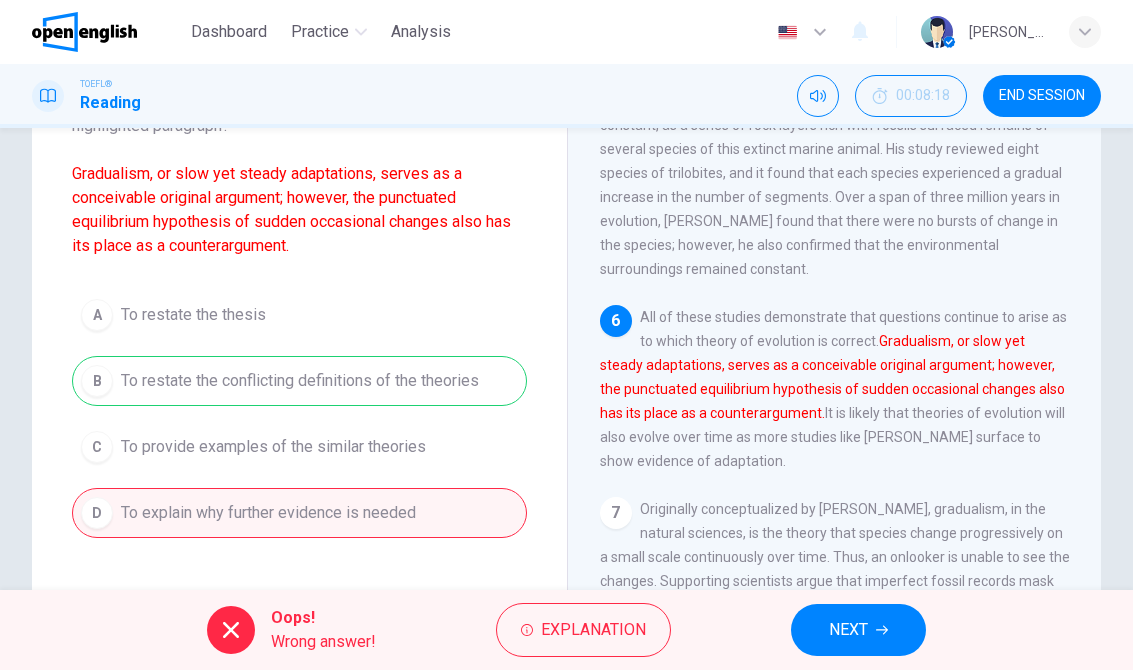 click on "Originally conceptualized by [PERSON_NAME], gradualism, in the natural sciences, is the theory that species change progressively on a small scale continuously over time. Thus, an onlooker is unable to see the changes. Supporting scientists argue that imperfect fossil records mask observers from dissuading the theory; consequently, evolutionists find it difficult to justify otherwise." at bounding box center [835, 569] 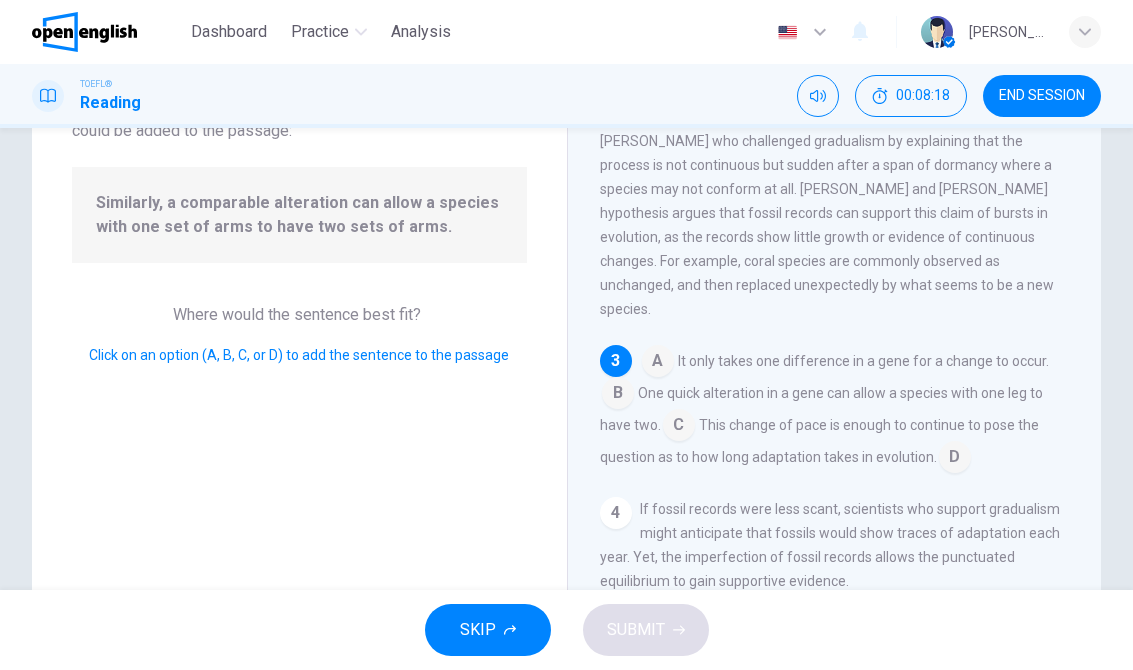 scroll, scrollTop: 226, scrollLeft: 0, axis: vertical 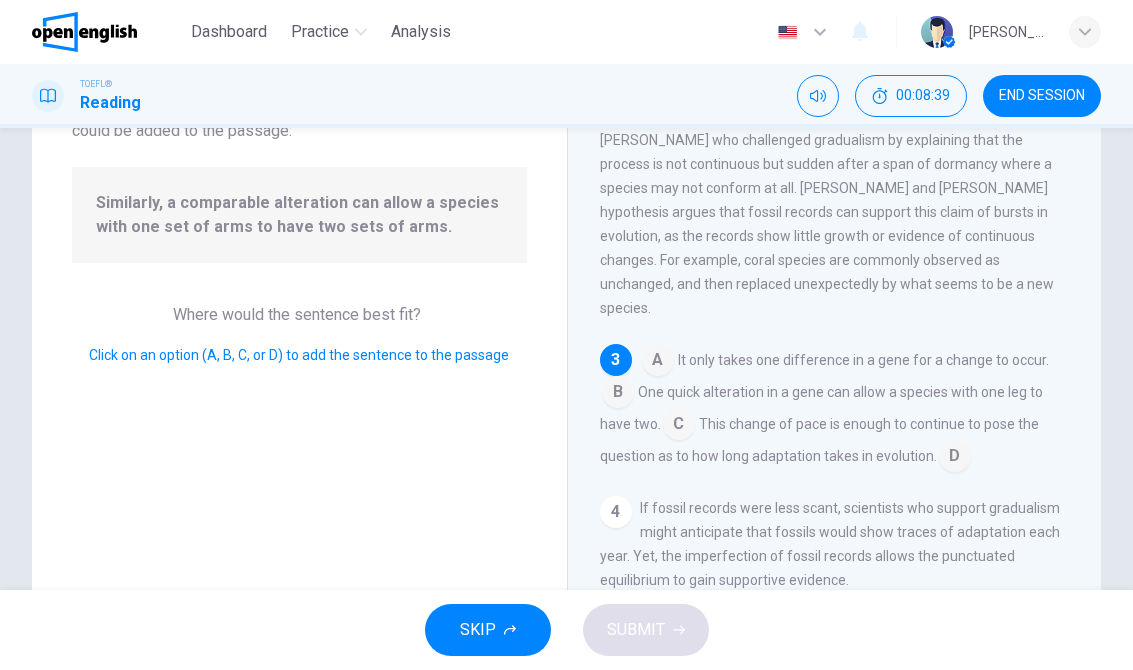 click at bounding box center (679, 426) 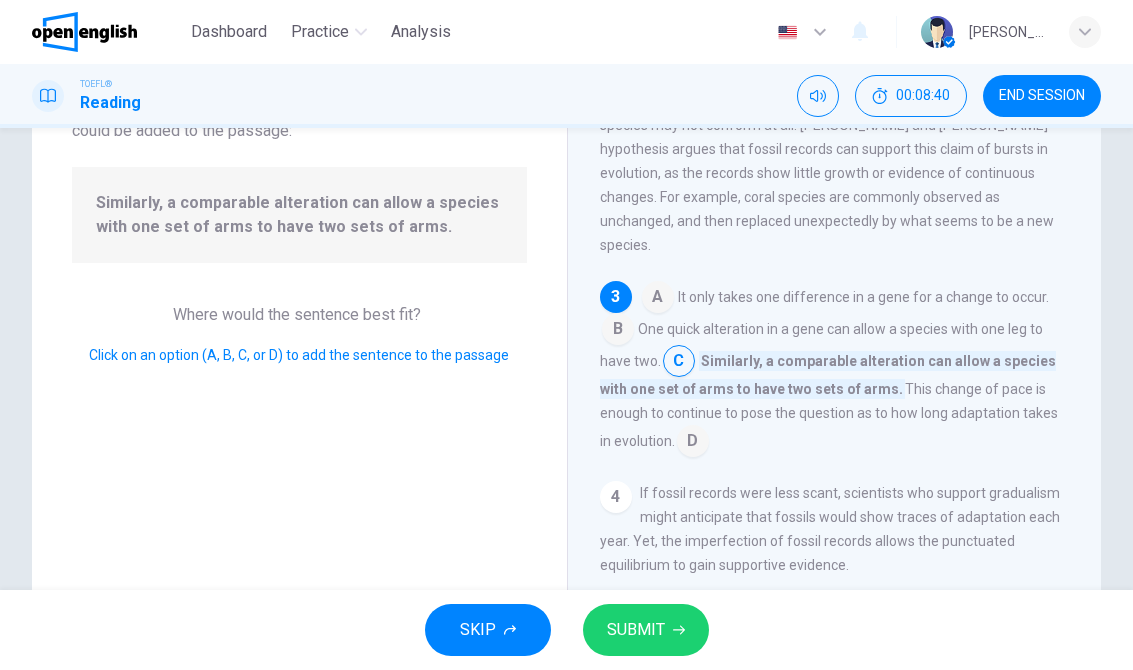 scroll, scrollTop: 293, scrollLeft: 0, axis: vertical 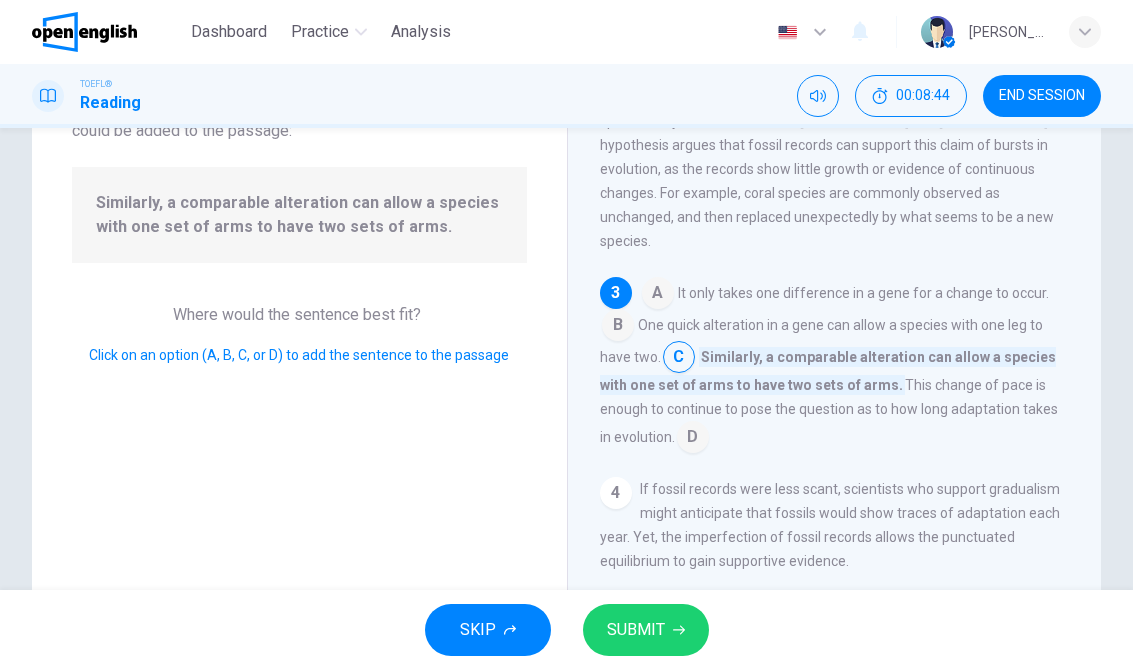 click on "SUBMIT" at bounding box center (646, 630) 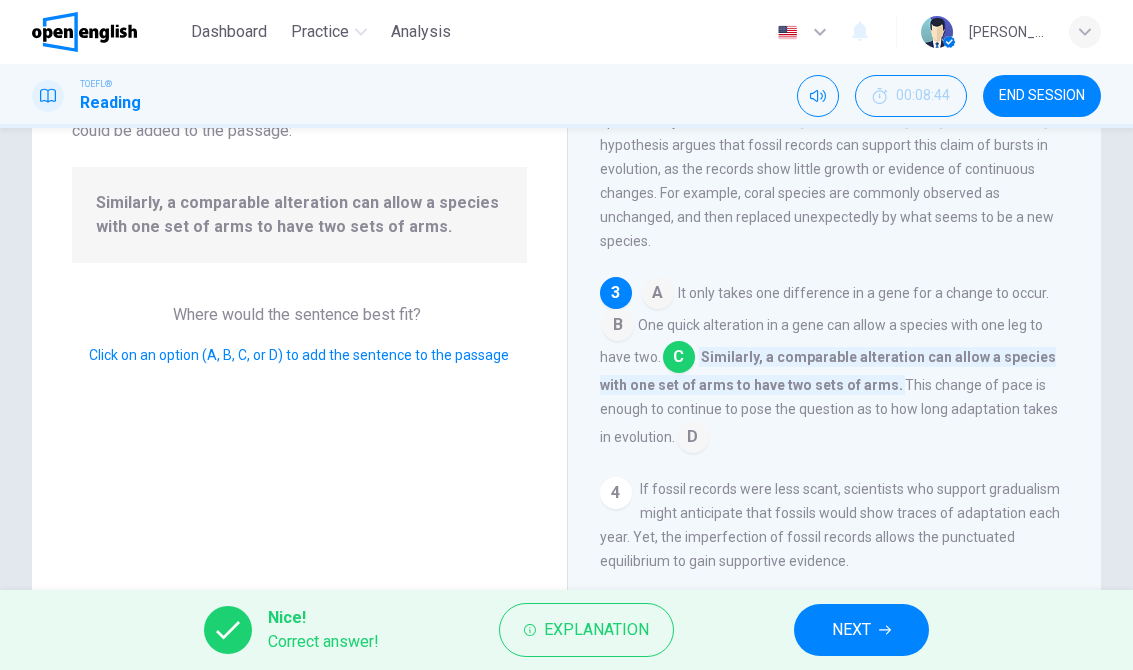 click on "NEXT" at bounding box center (851, 630) 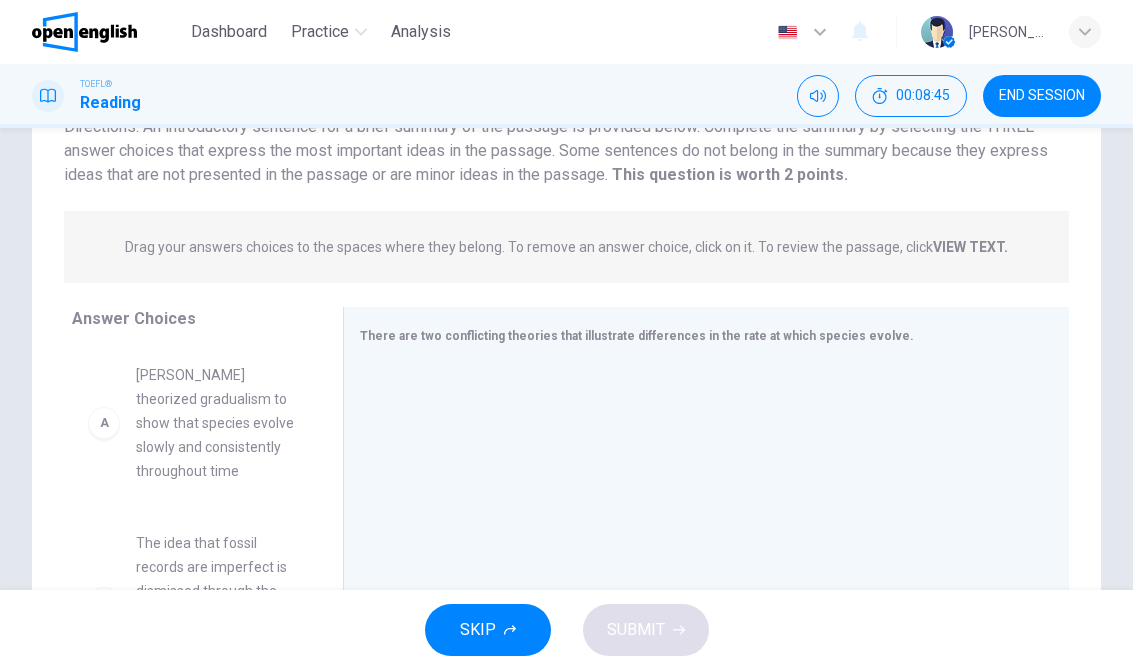 scroll, scrollTop: 191, scrollLeft: 0, axis: vertical 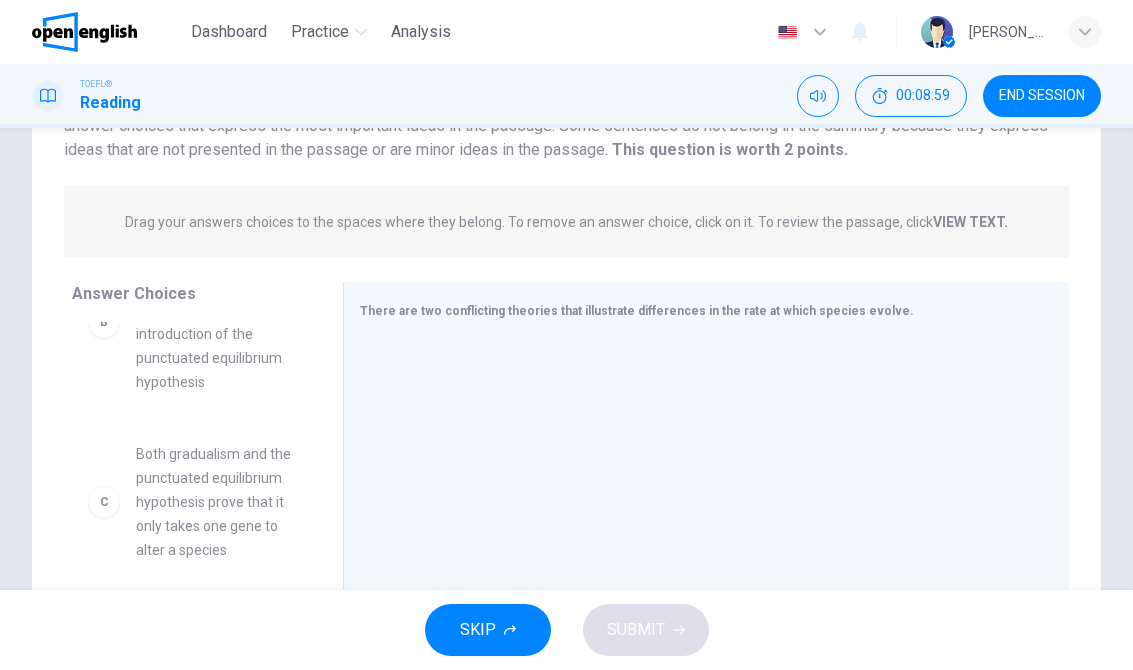 click on "Both gradualism and the punctuated equilibrium hypothesis prove that it only takes one gene to alter a species" at bounding box center (215, 502) 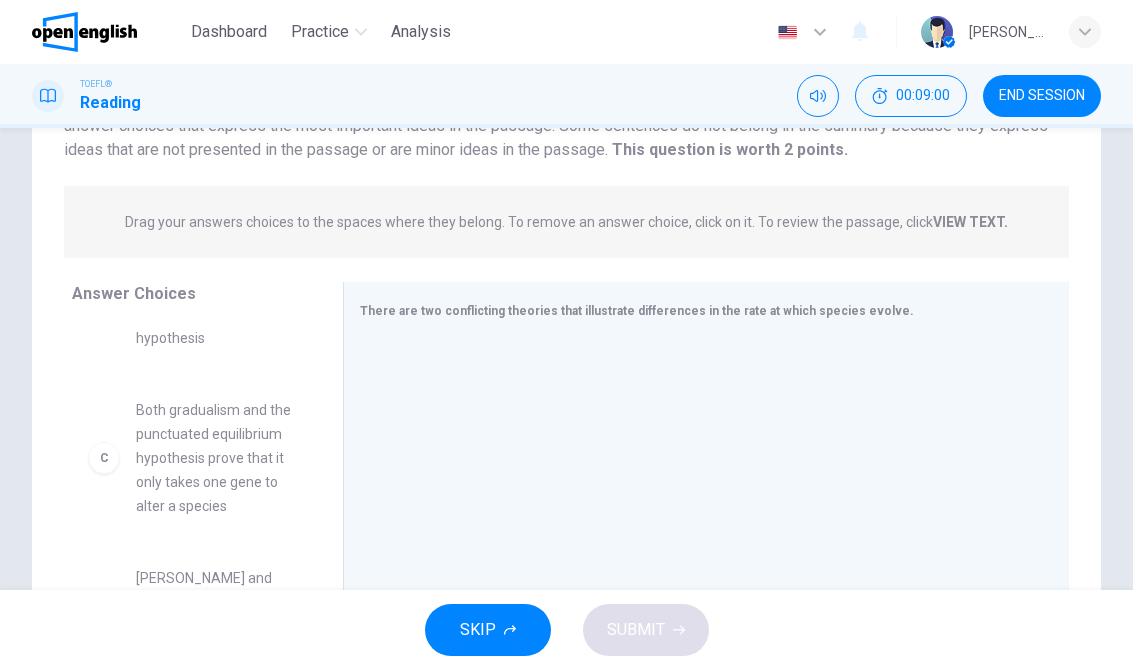 scroll, scrollTop: 303, scrollLeft: 0, axis: vertical 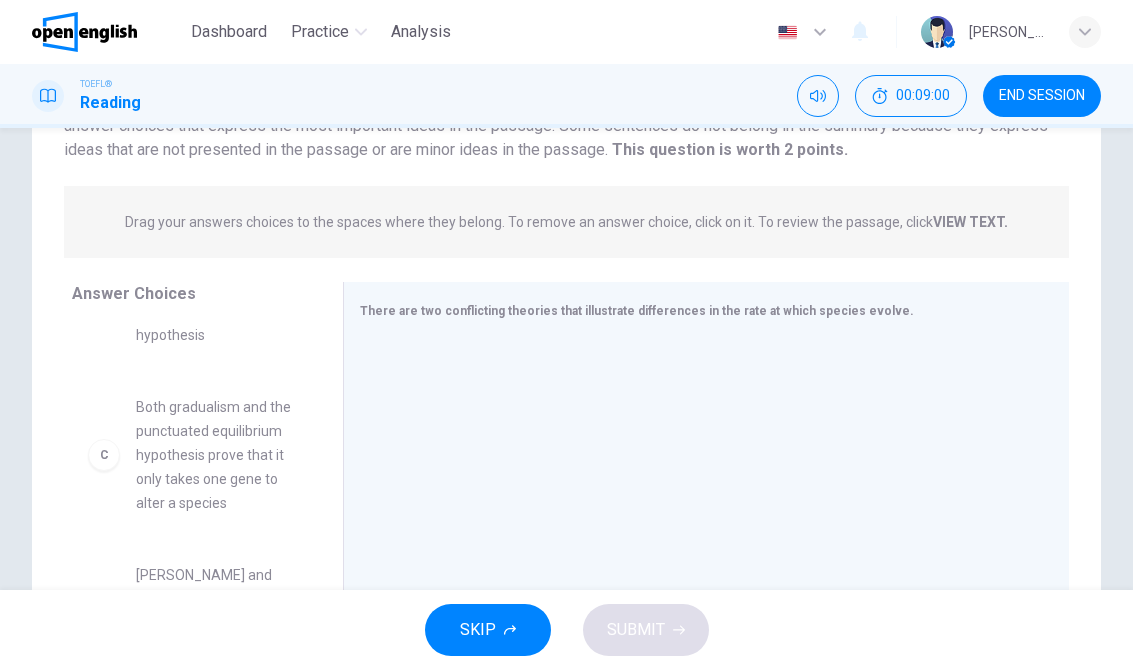 click on "Both gradualism and the punctuated equilibrium hypothesis prove that it only takes one gene to alter a species" at bounding box center [215, 455] 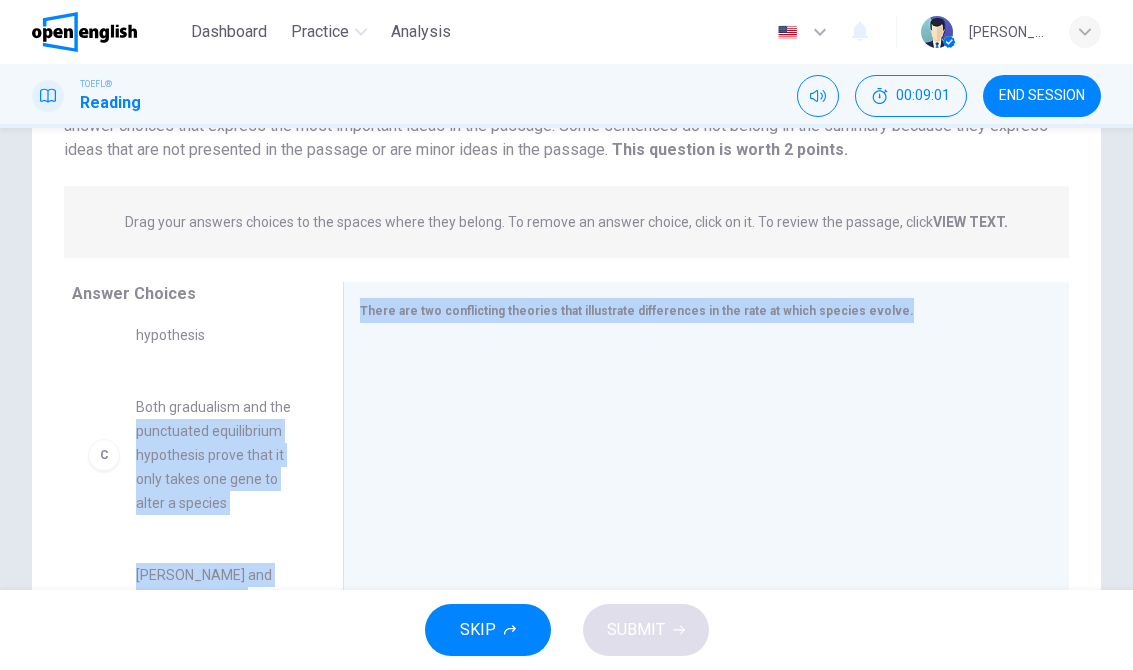 click at bounding box center [698, 473] 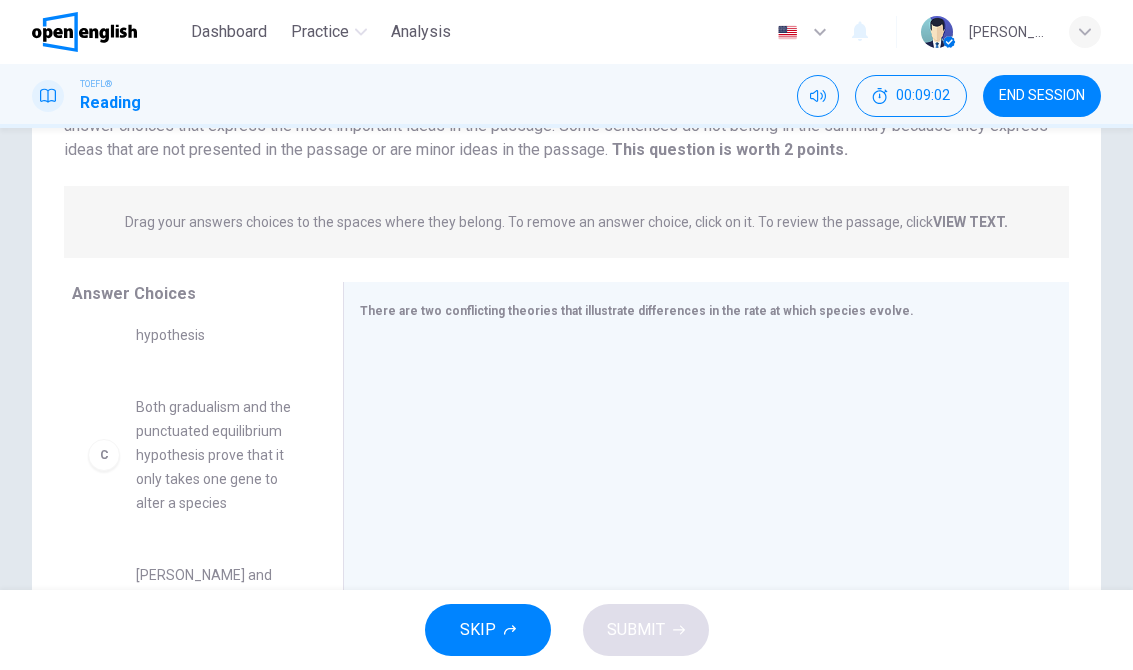 click on "C Both gradualism and the punctuated equilibrium hypothesis prove that it only takes one gene to alter a species" at bounding box center [191, 455] 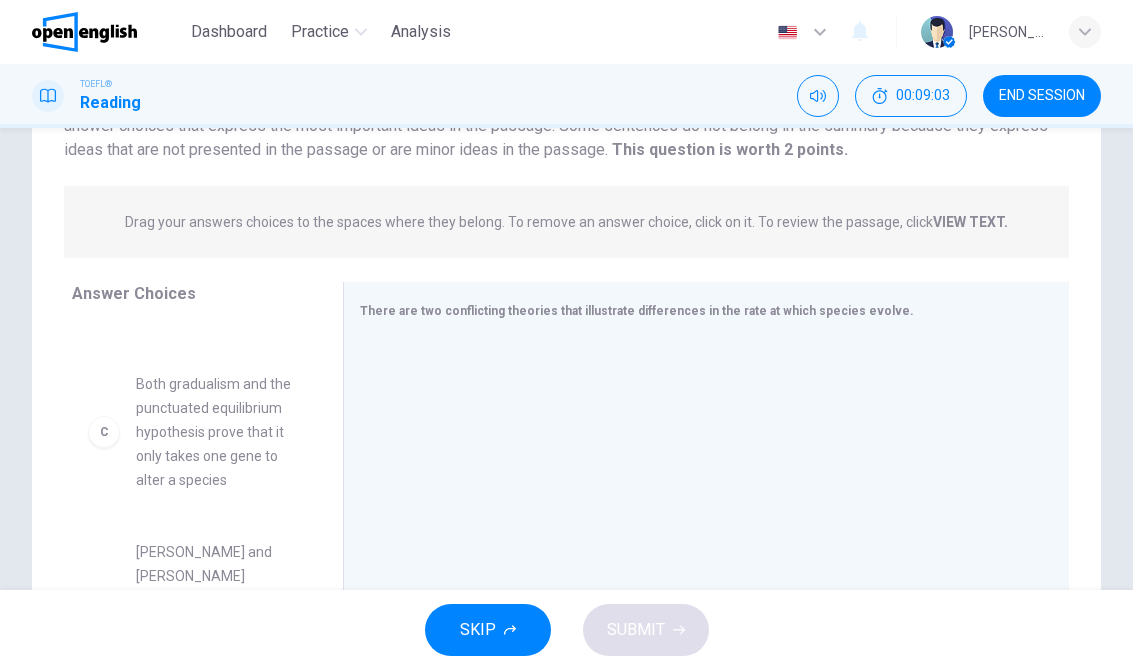 scroll, scrollTop: 327, scrollLeft: 0, axis: vertical 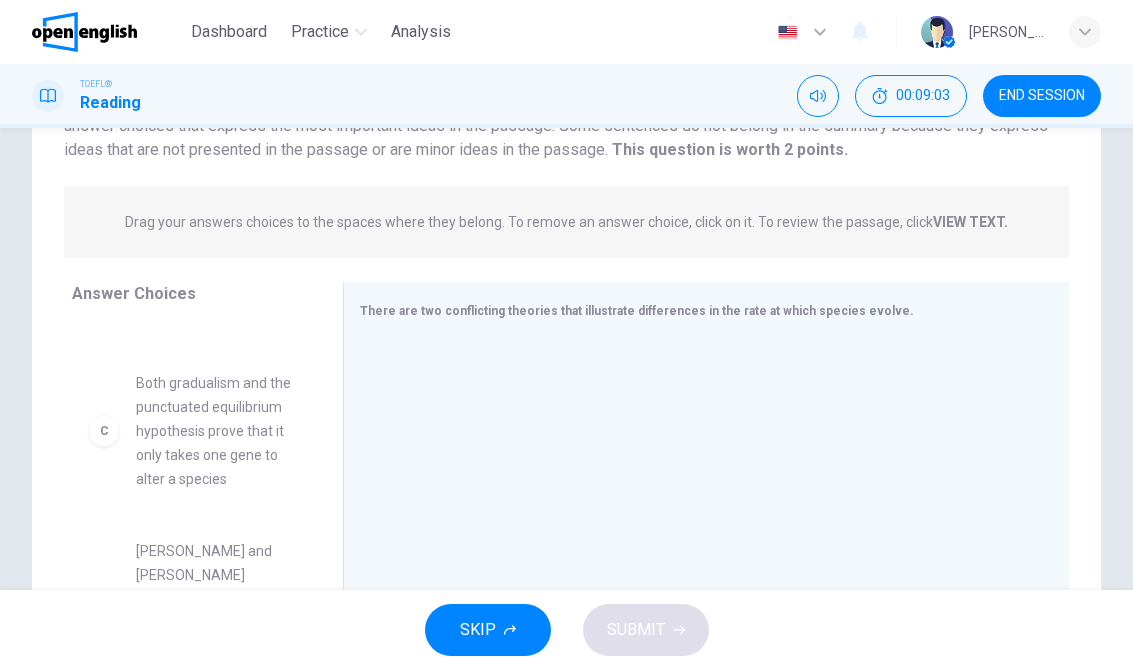 click on "Both gradualism and the punctuated equilibrium hypothesis prove that it only takes one gene to alter a species" at bounding box center [215, 431] 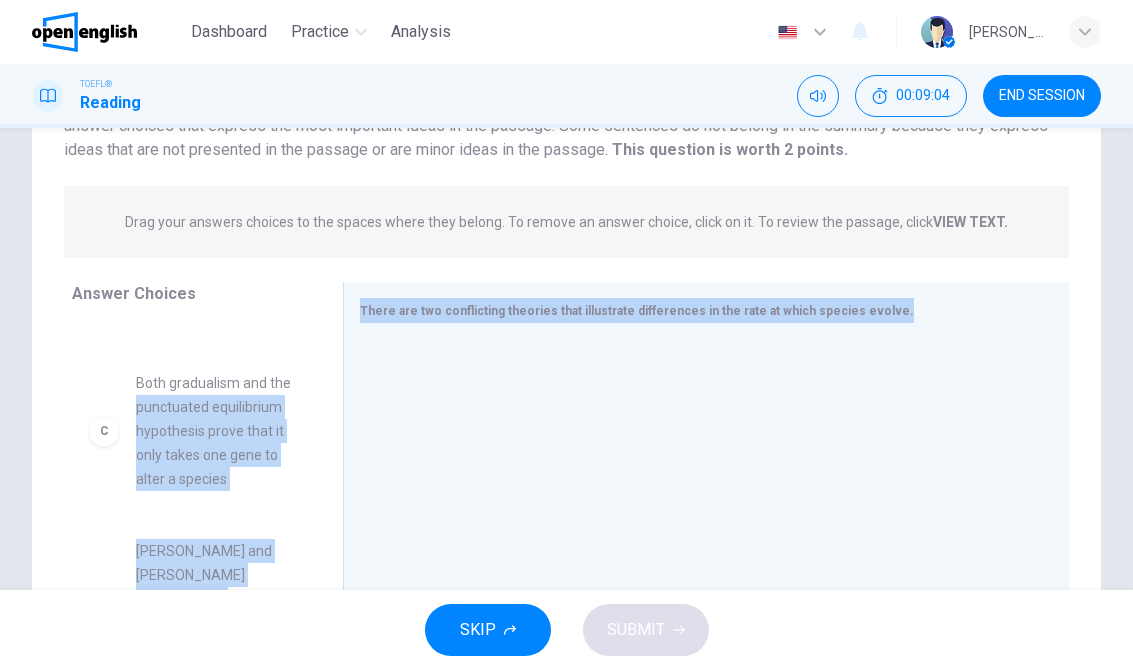click on "D [PERSON_NAME] and [PERSON_NAME] presented the punctuated equilibrium hypothesis that theorizes how species evolve in sporadic bursts over time" at bounding box center (191, 635) 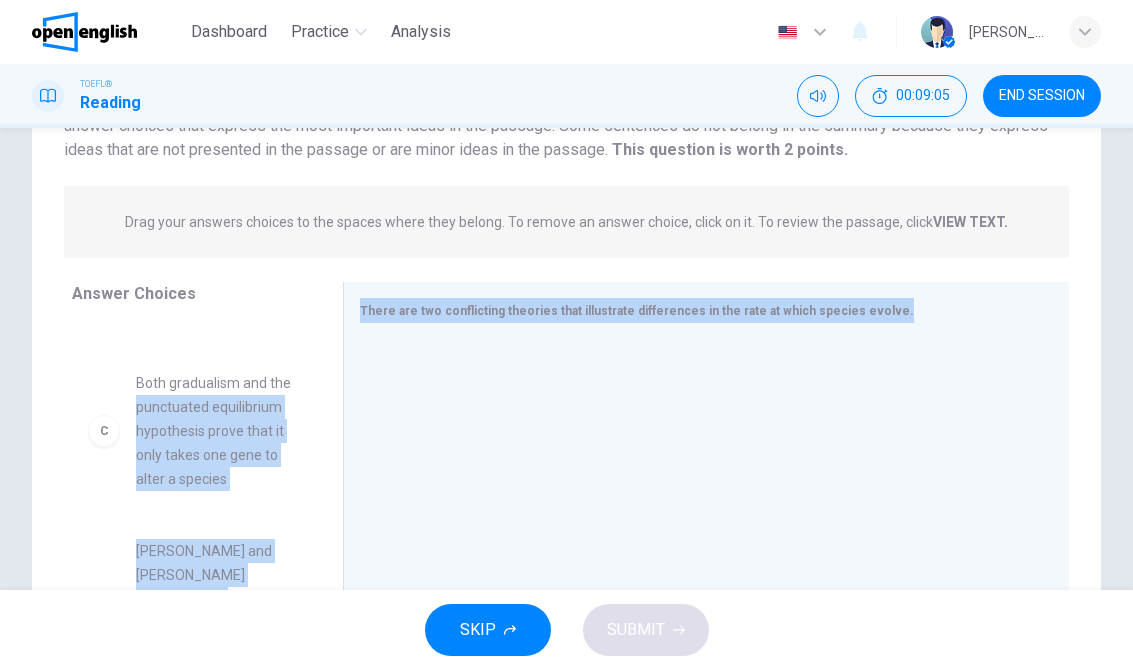 click on "Both gradualism and the punctuated equilibrium hypothesis prove that it only takes one gene to alter a species" at bounding box center [215, 431] 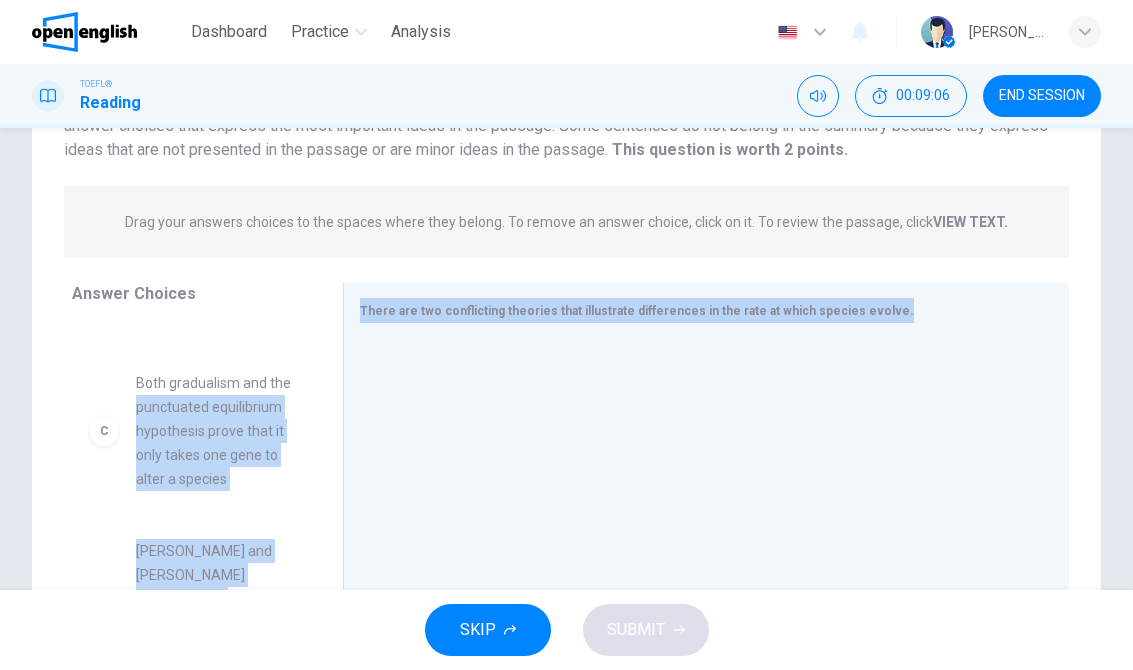 click on "Answer Choices A [PERSON_NAME] theorized gradualism to show that species evolve slowly and consistently throughout time B The idea that fossil records are imperfect is dismissed through the introduction of the punctuated equilibrium hypothesis C Both gradualism and the punctuated equilibrium hypothesis prove that it only takes one gene to alter a species D [PERSON_NAME] and [PERSON_NAME] presented the punctuated equilibrium hypothesis that theorizes how species evolve in sporadic bursts over time E Ongoing research by scientists continues to debate the conflicting theories and pose questions as to when species evolve F Research by scientists helps to support these differing theories and answer questions as to how species evolve" at bounding box center (187, 476) 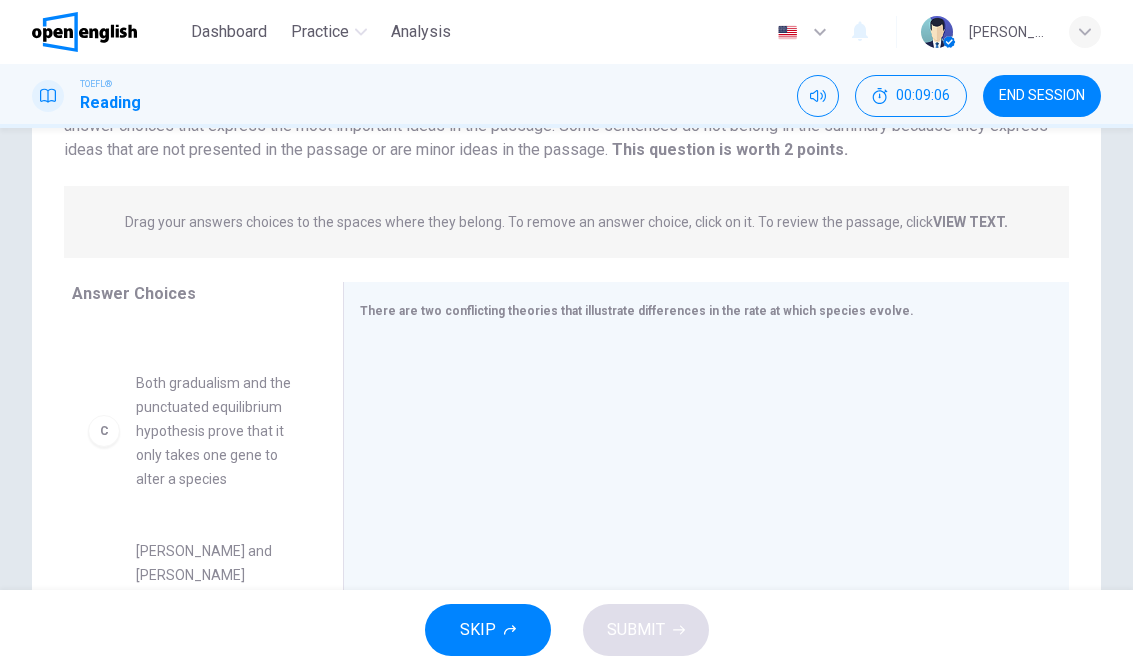 click on "Answer Choices A [PERSON_NAME] theorized gradualism to show that species evolve slowly and consistently throughout time B The idea that fossil records are imperfect is dismissed through the introduction of the punctuated equilibrium hypothesis C Both gradualism and the punctuated equilibrium hypothesis prove that it only takes one gene to alter a species D [PERSON_NAME] and [PERSON_NAME] presented the punctuated equilibrium hypothesis that theorizes how species evolve in sporadic bursts over time E Ongoing research by scientists continues to debate the conflicting theories and pose questions as to when species evolve F Research by scientists helps to support these differing theories and answer questions as to how species evolve" at bounding box center (187, 476) 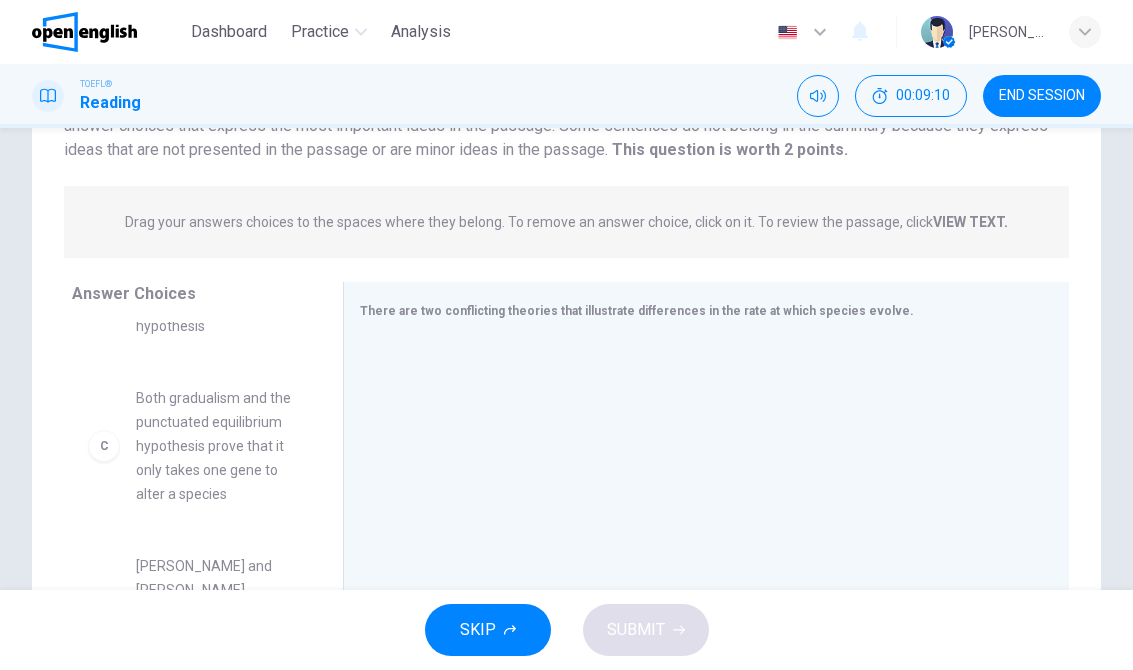 scroll, scrollTop: 315, scrollLeft: 0, axis: vertical 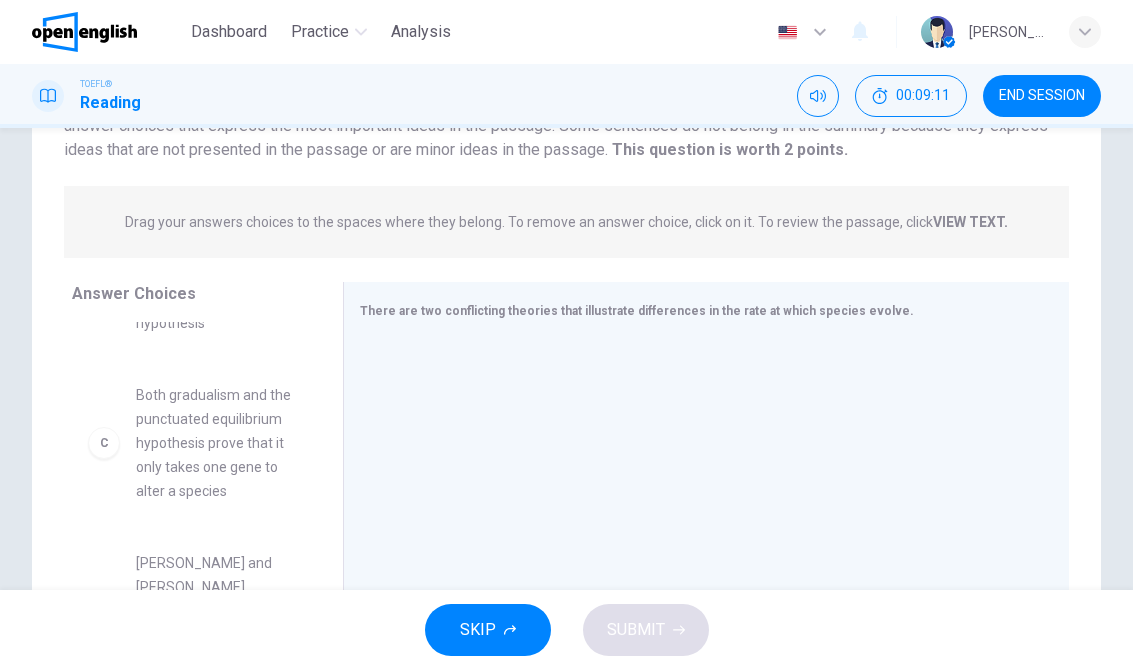 click on "END SESSION" at bounding box center (1042, 96) 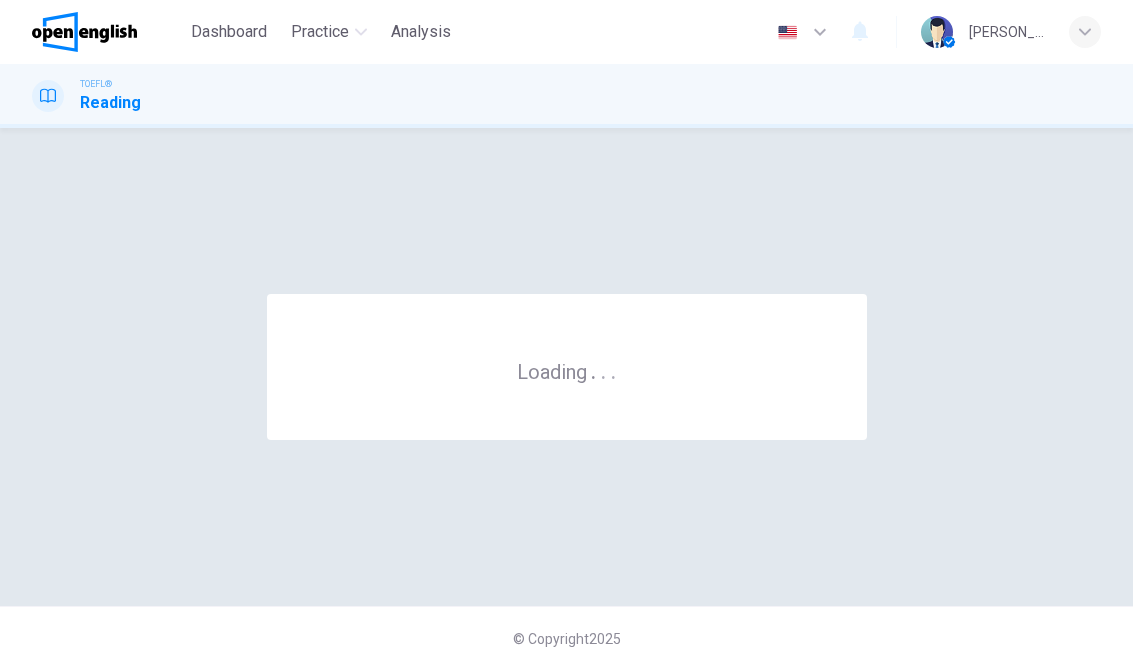 scroll, scrollTop: 0, scrollLeft: 0, axis: both 